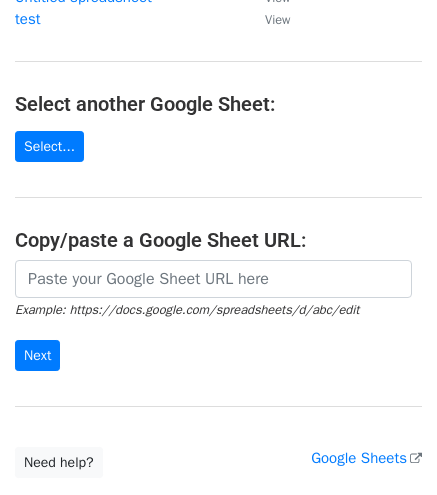 scroll, scrollTop: 182, scrollLeft: 0, axis: vertical 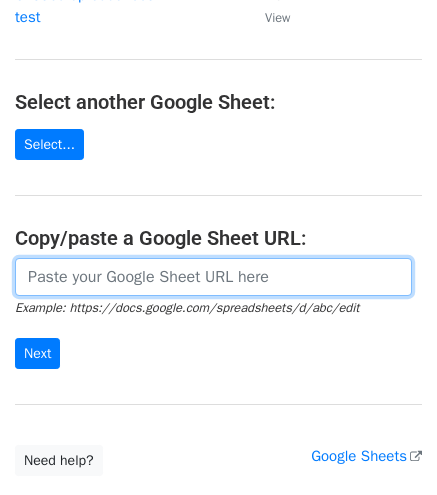 click at bounding box center (213, 277) 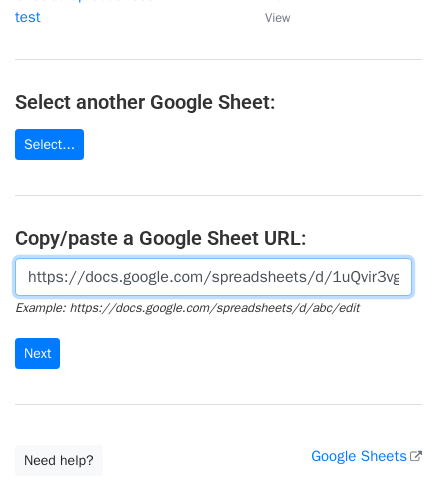 scroll, scrollTop: 0, scrollLeft: 434, axis: horizontal 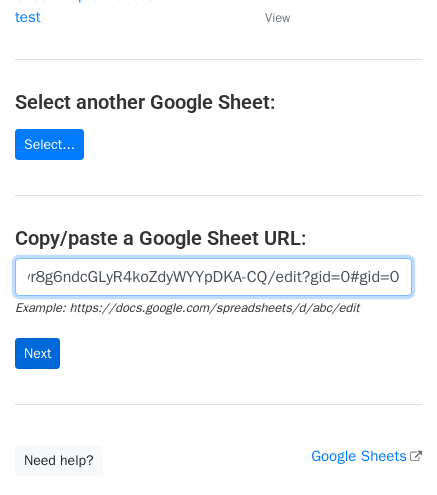 type on "https://docs.google.com/spreadsheets/d/1uQvir3vgDKcI_c-vr8g6ndcGLyR4koZdyWYYpDKA-CQ/edit?gid=0#gid=0" 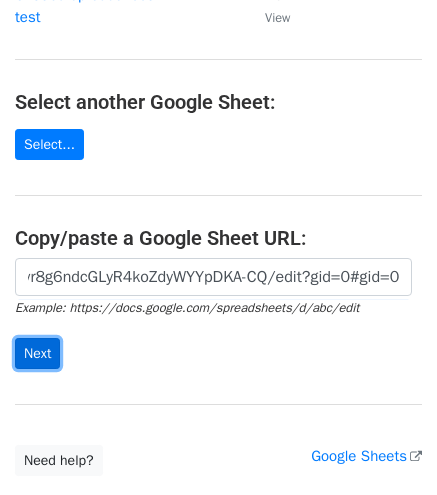 scroll, scrollTop: 0, scrollLeft: 0, axis: both 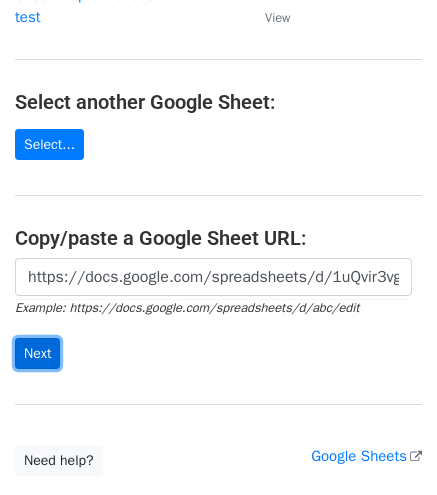 click on "Next" at bounding box center (37, 353) 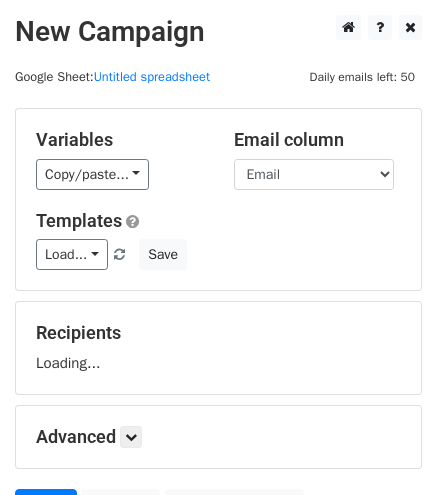 scroll, scrollTop: 0, scrollLeft: 0, axis: both 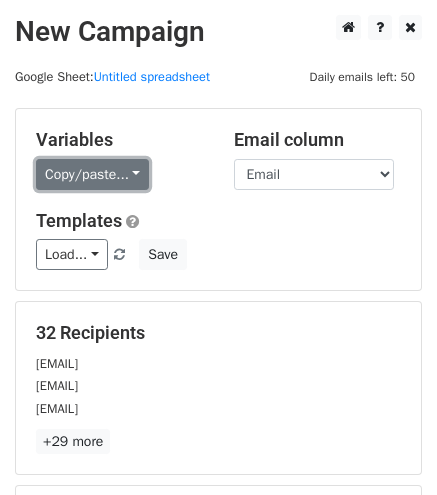 click on "Copy/paste..." at bounding box center (92, 174) 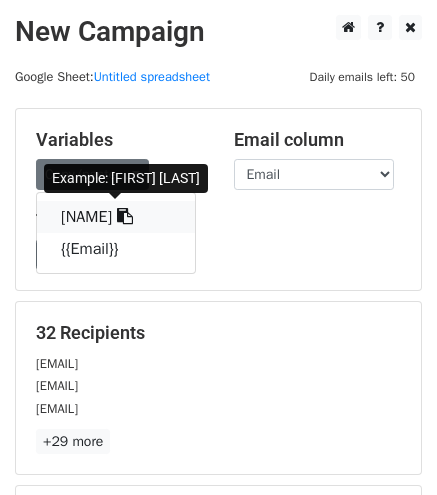 click at bounding box center (125, 216) 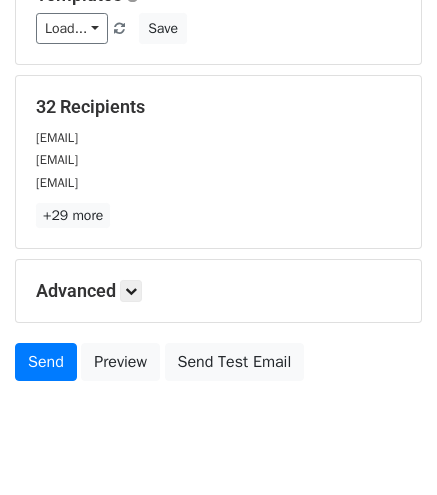scroll, scrollTop: 239, scrollLeft: 0, axis: vertical 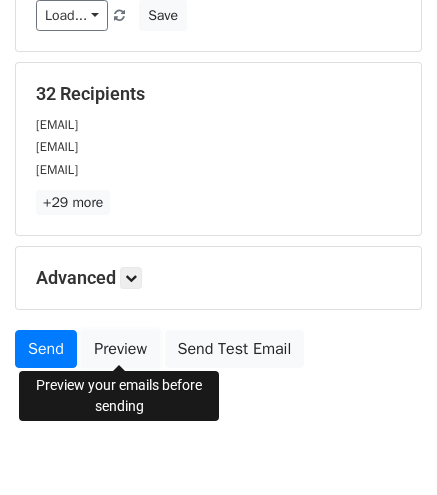click on "Variables
Copy/paste...
{{Nama}}
{{Email}}
Email column
Nama
Email
Templates
Load...
No templates saved
Save
32 Recipients
tigiray2009@gmail.com
stylehim88@gmail.com
del@dudsbydel.com
+29 more
32 Recipients
×
tigiray2009@gmail.com
stylehim88@gmail.com
del@dudsbydel.com
nico@nicolazaro.com
sawyer@itstheroberts.com
fmaldonado2015@gmail.com
pleatsandpatina@gmail.com
xavier@xavierclb.com
toohey.contact@gmail.com
mxchaelhe@gmail.com
contactmarkdeleon@gmail.com
danielvdana@gmail.com
thekrabbebarbercollab@gmail.com
mylifemystyle00000@gmail.com
hrutsm@gmail.com
morefetti007@icloud.com
Braylo.official@gmail.com
jrtillbrook@gmail.com
nickthrowsafit@gmail.com
davidelliottstyle@gmail.com
juliogzman72@gmail.com" at bounding box center (218, 123) 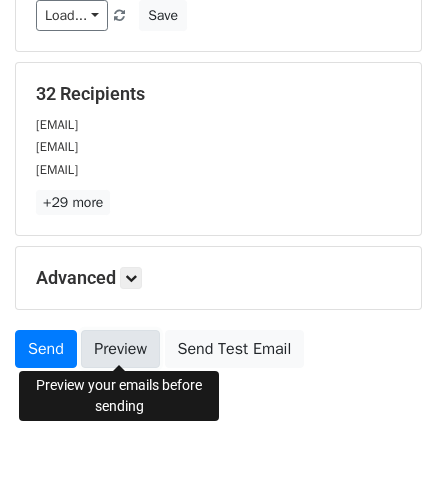 click on "Preview" at bounding box center (120, 349) 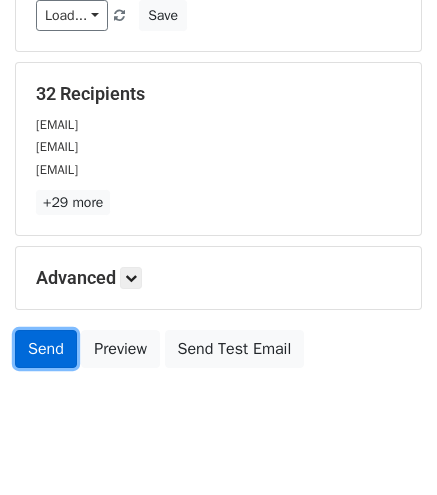 click on "Send" at bounding box center [46, 349] 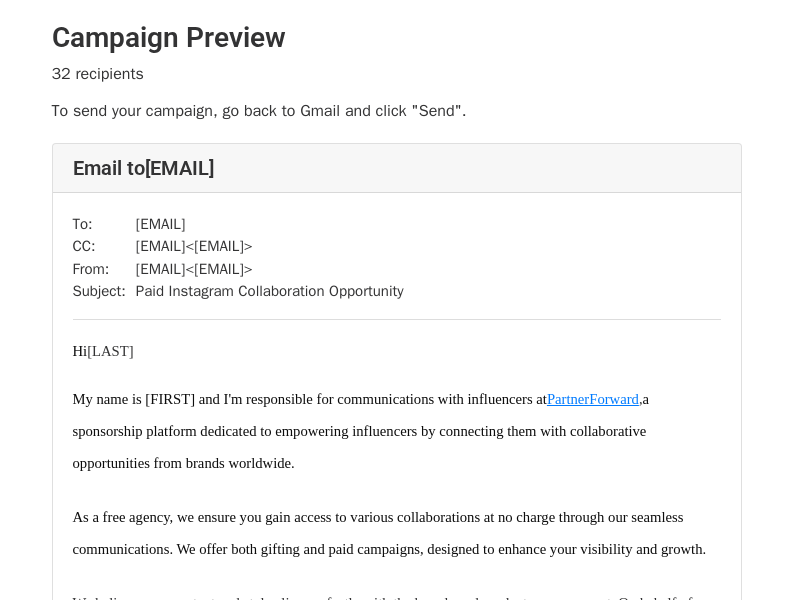 scroll, scrollTop: 0, scrollLeft: 0, axis: both 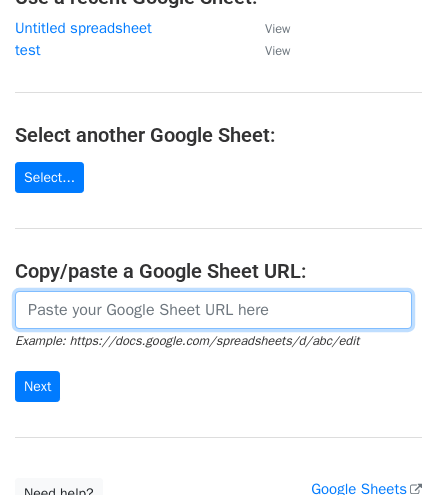click at bounding box center (213, 310) 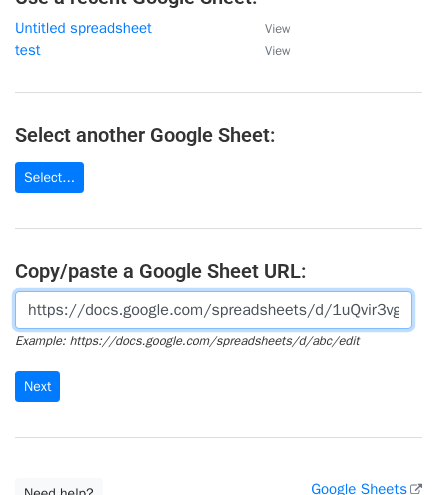 scroll, scrollTop: 0, scrollLeft: 434, axis: horizontal 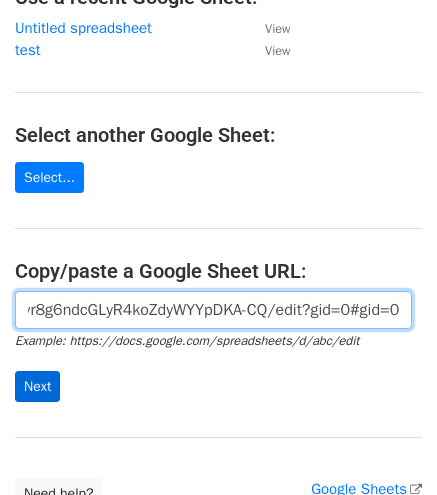 type on "https://docs.google.com/spreadsheets/d/1uQvir3vgDKcI_c-vr8g6ndcGLyR4koZdyWYYpDKA-CQ/edit?gid=0#gid=0" 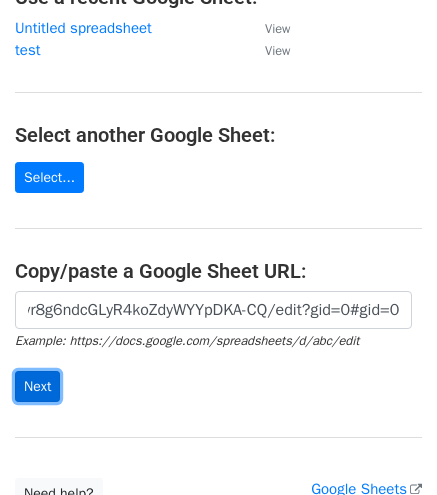 scroll, scrollTop: 0, scrollLeft: 0, axis: both 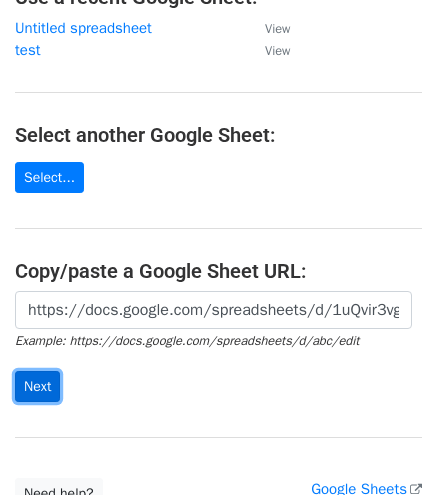 click on "Next" at bounding box center [37, 386] 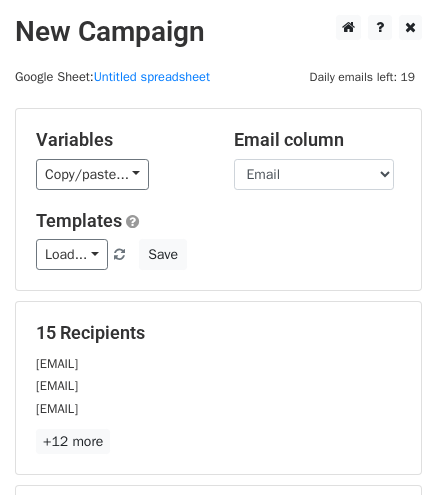 scroll, scrollTop: 0, scrollLeft: 0, axis: both 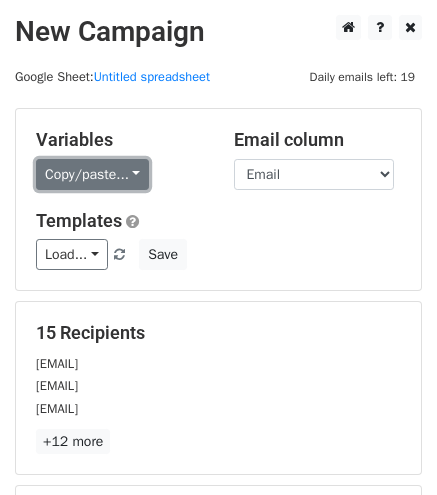 click on "Copy/paste..." at bounding box center [92, 174] 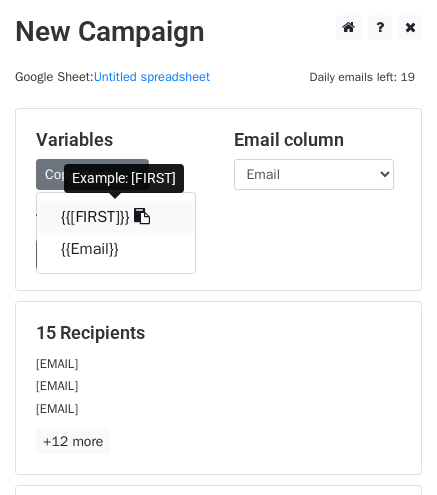 click at bounding box center [142, 216] 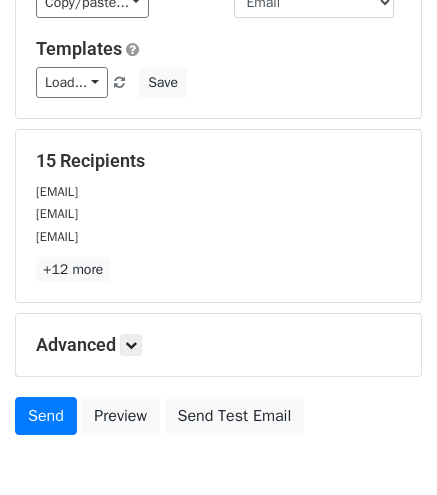 scroll, scrollTop: 177, scrollLeft: 0, axis: vertical 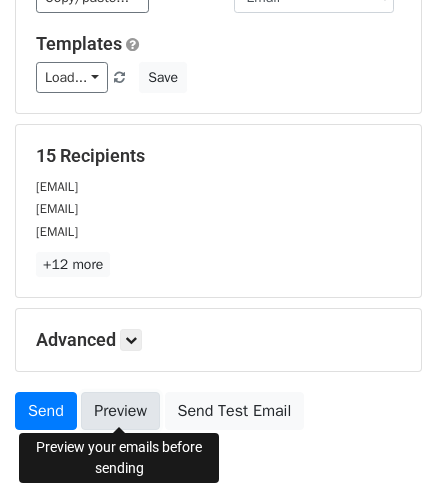 click on "Preview" at bounding box center [120, 411] 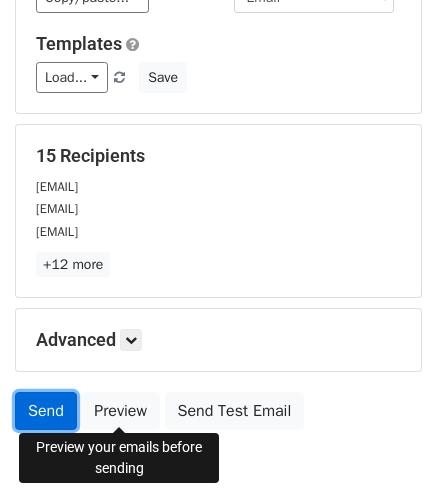 click on "Send" at bounding box center (46, 411) 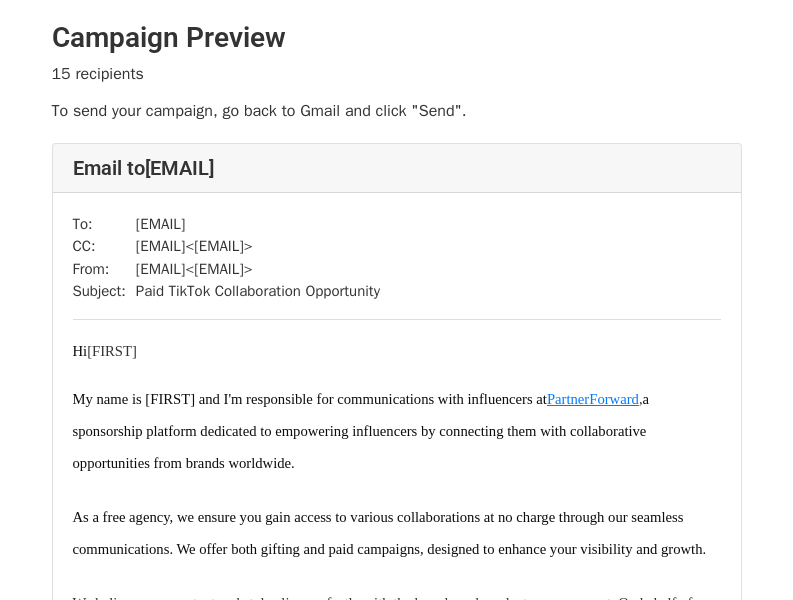 scroll, scrollTop: 0, scrollLeft: 0, axis: both 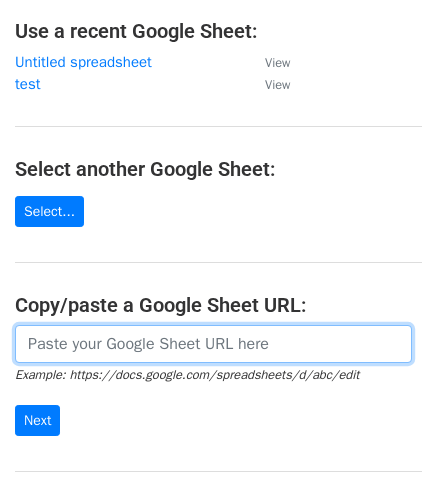 click at bounding box center (213, 344) 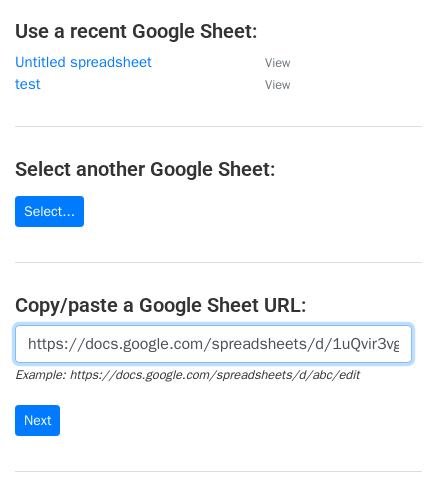 scroll, scrollTop: 0, scrollLeft: 434, axis: horizontal 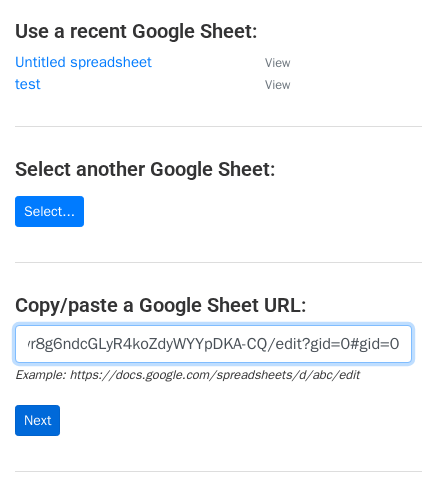 type on "https://docs.google.com/spreadsheets/d/1uQvir3vgDKcI_c-vr8g6ndcGLyR4koZdyWYYpDKA-CQ/edit?gid=0#gid=0" 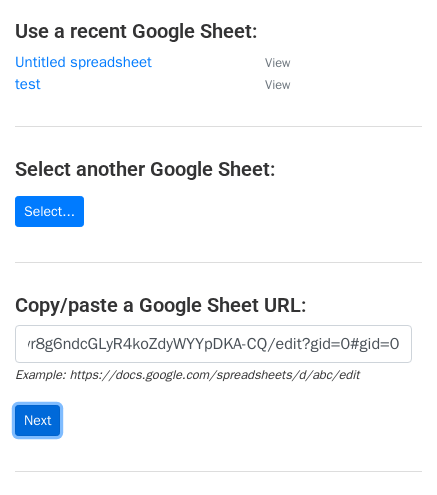 scroll, scrollTop: 0, scrollLeft: 0, axis: both 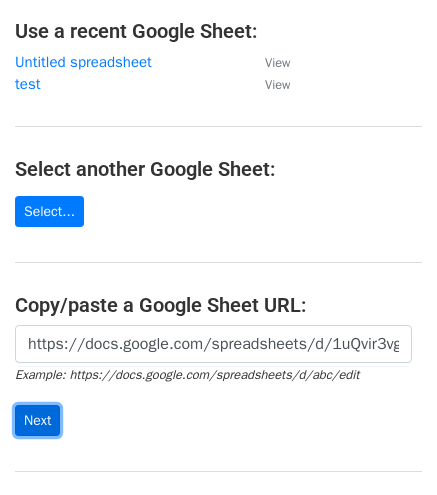 click on "Next" at bounding box center (37, 420) 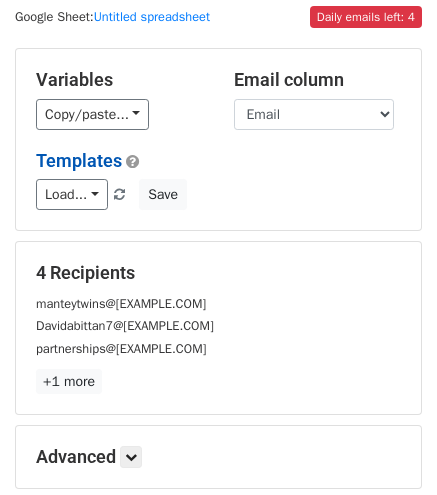 scroll, scrollTop: 56, scrollLeft: 0, axis: vertical 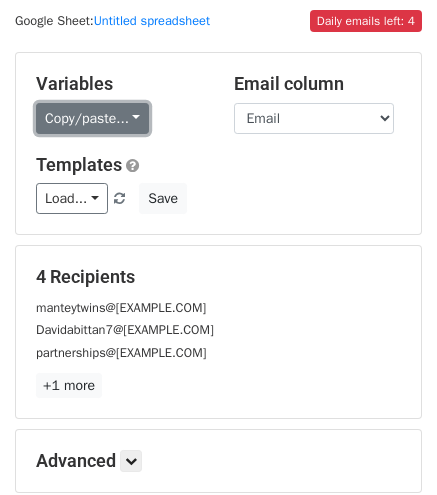 click on "Copy/paste..." at bounding box center [92, 118] 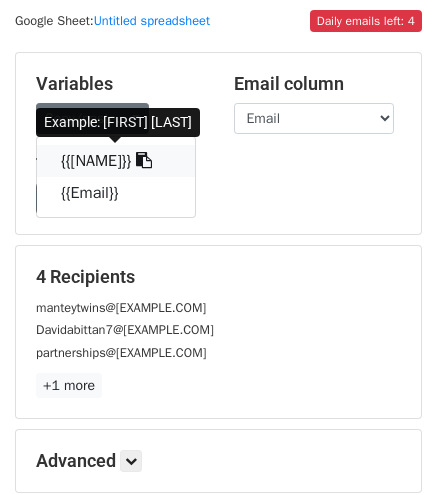 click on "{{[NAME]}}" at bounding box center [116, 161] 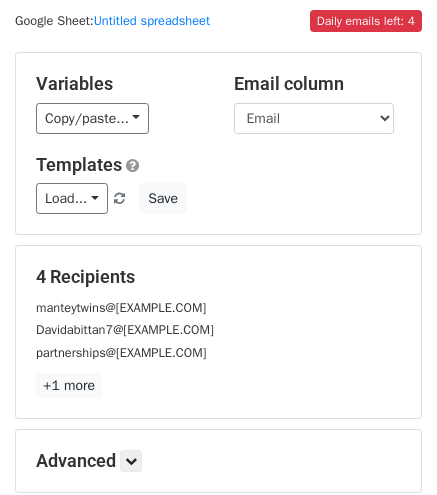 scroll, scrollTop: 278, scrollLeft: 0, axis: vertical 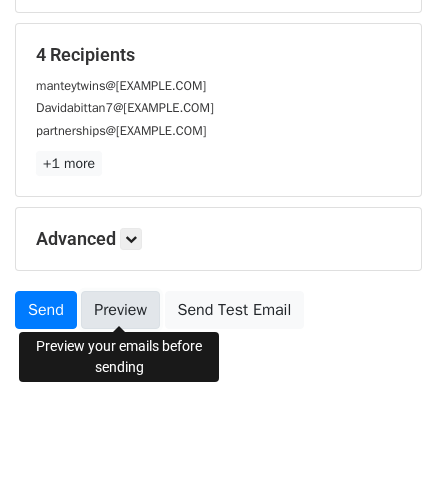 click on "Preview" at bounding box center (120, 310) 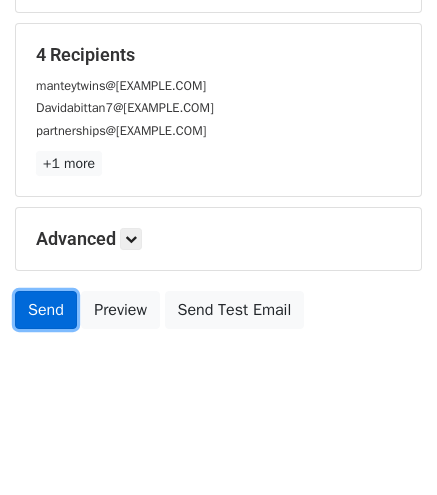 click on "Send" at bounding box center (46, 310) 